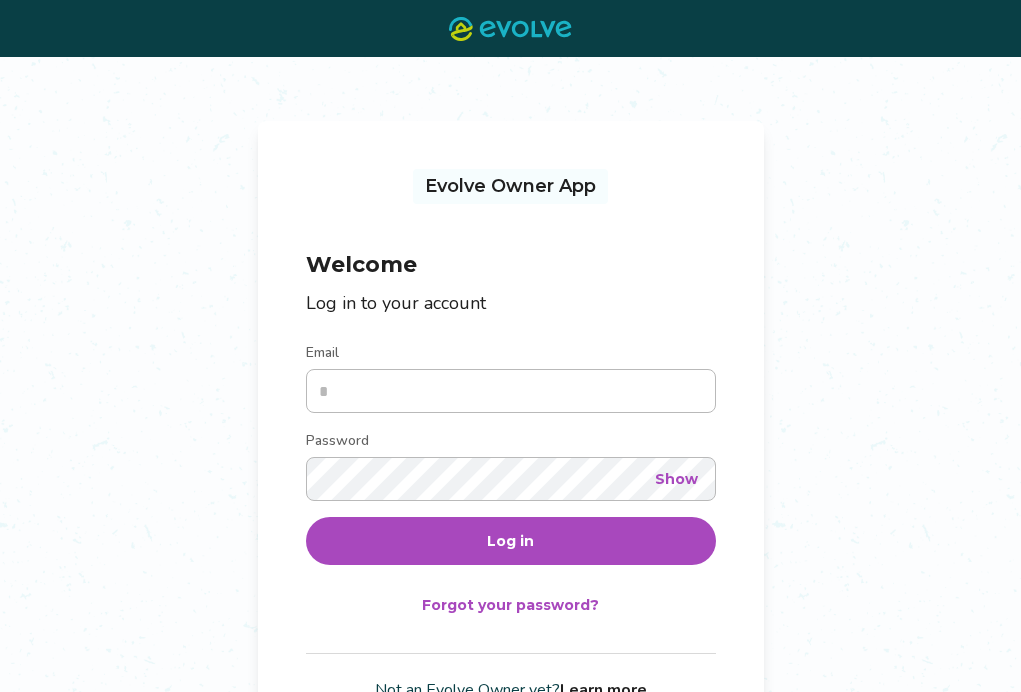 scroll, scrollTop: 0, scrollLeft: 0, axis: both 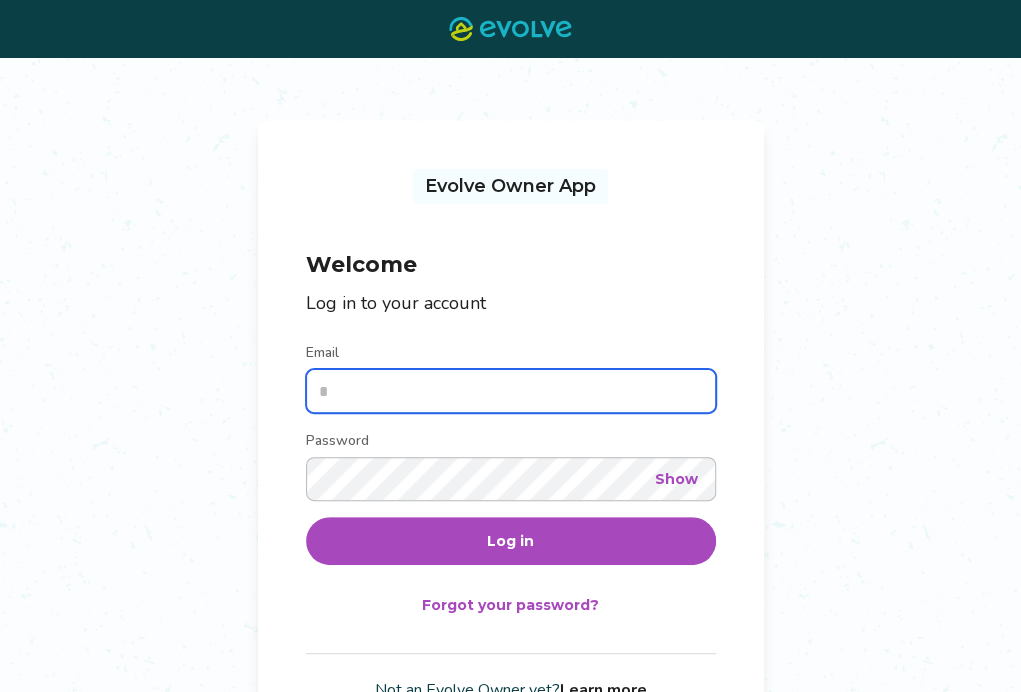 type on "**********" 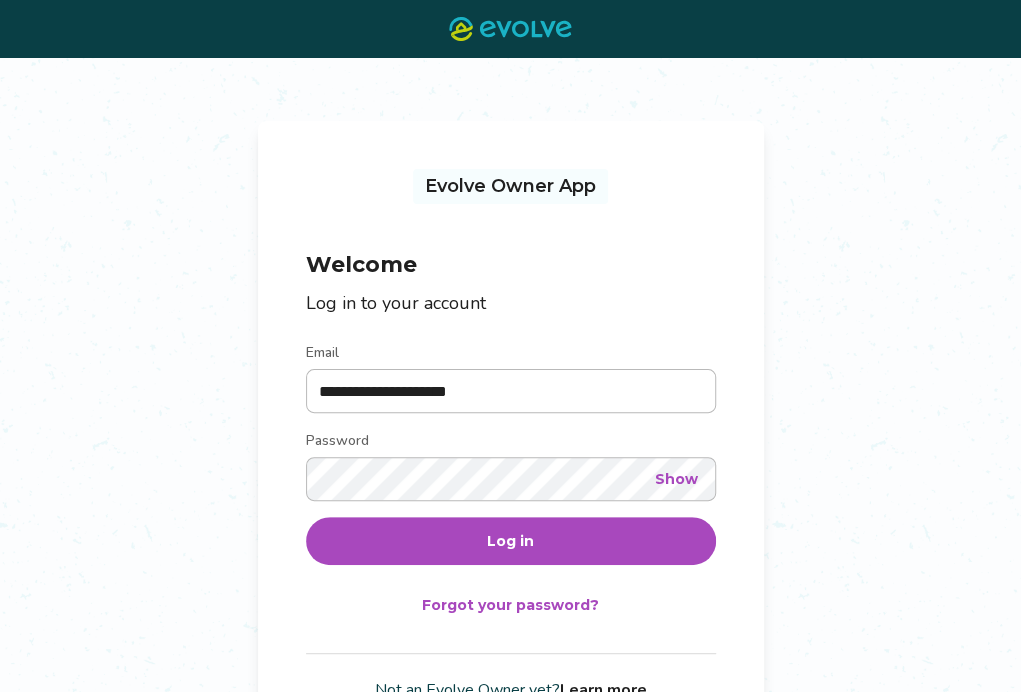 click on "Log in" at bounding box center [511, 541] 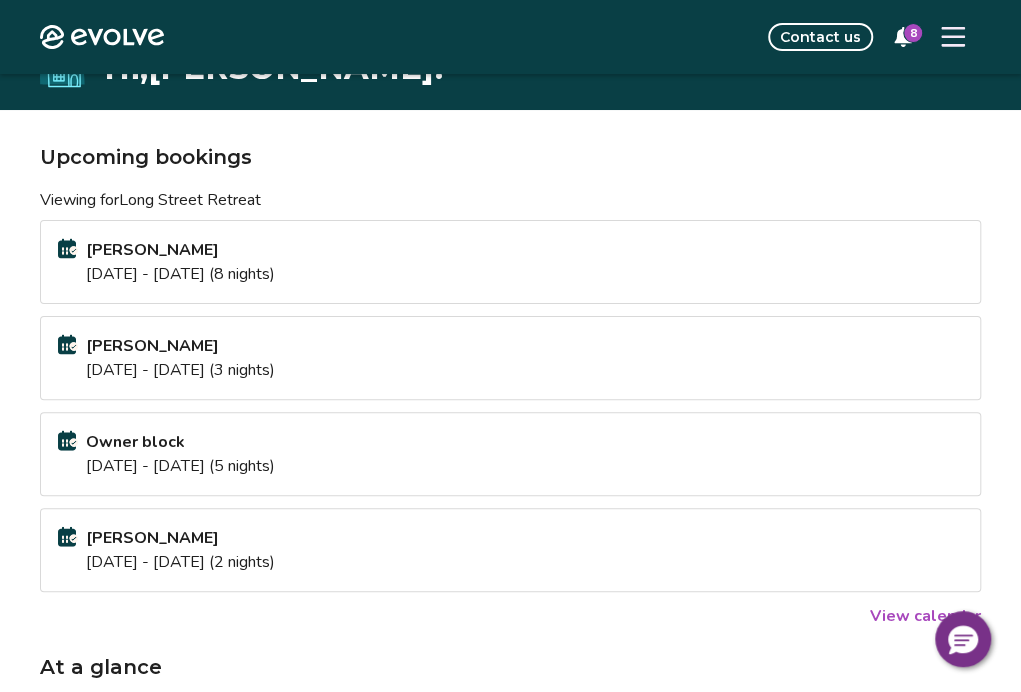 scroll, scrollTop: 31, scrollLeft: 0, axis: vertical 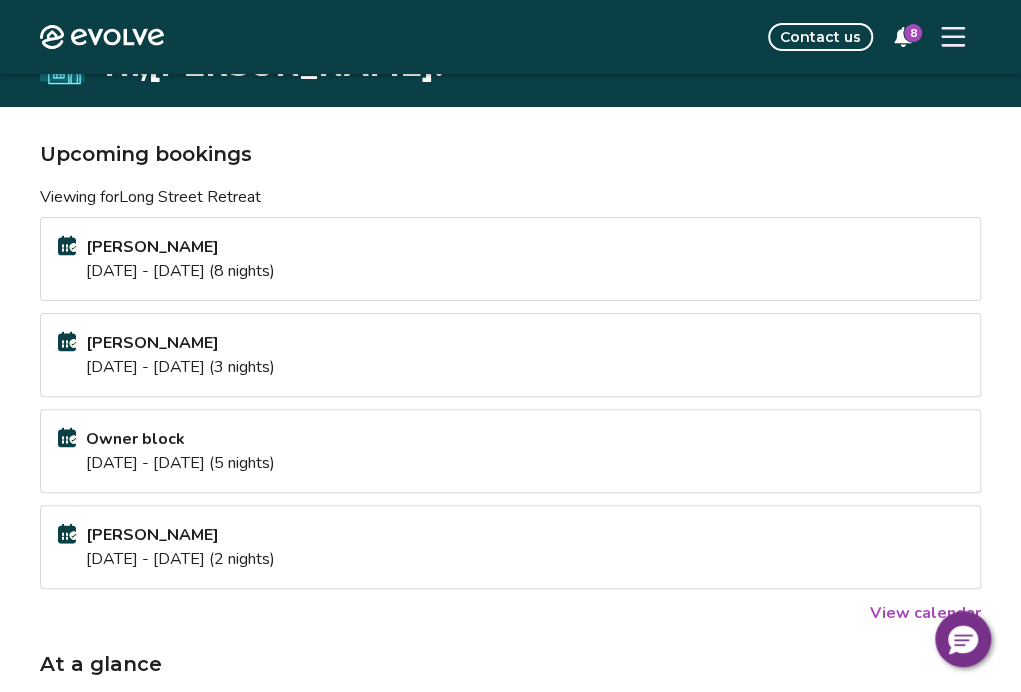click on "[PERSON_NAME]" at bounding box center (180, 247) 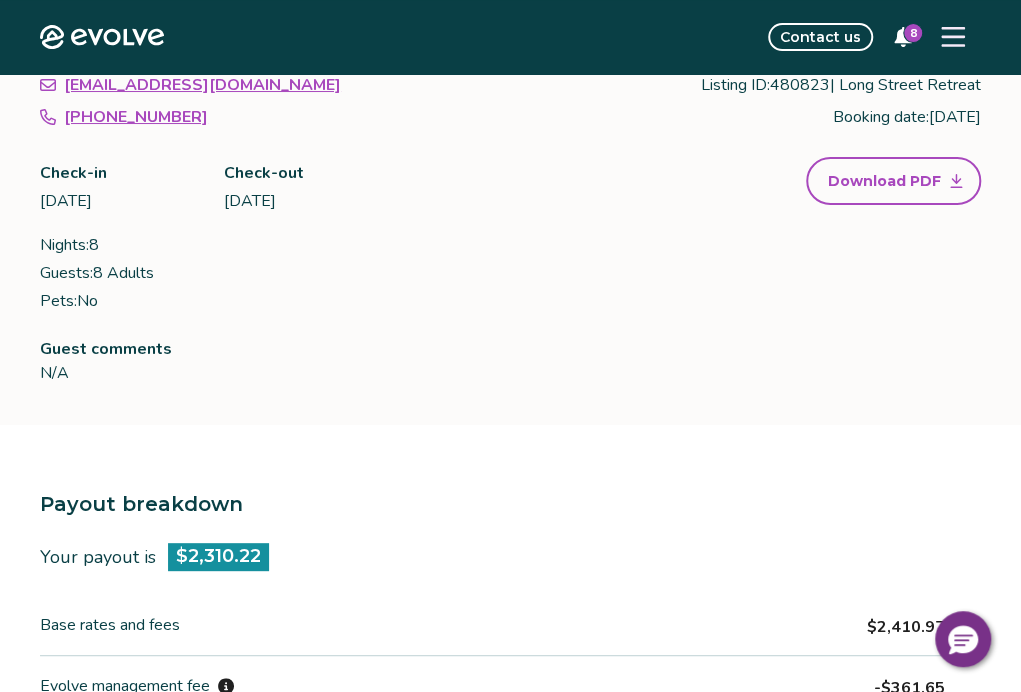 scroll, scrollTop: 0, scrollLeft: 0, axis: both 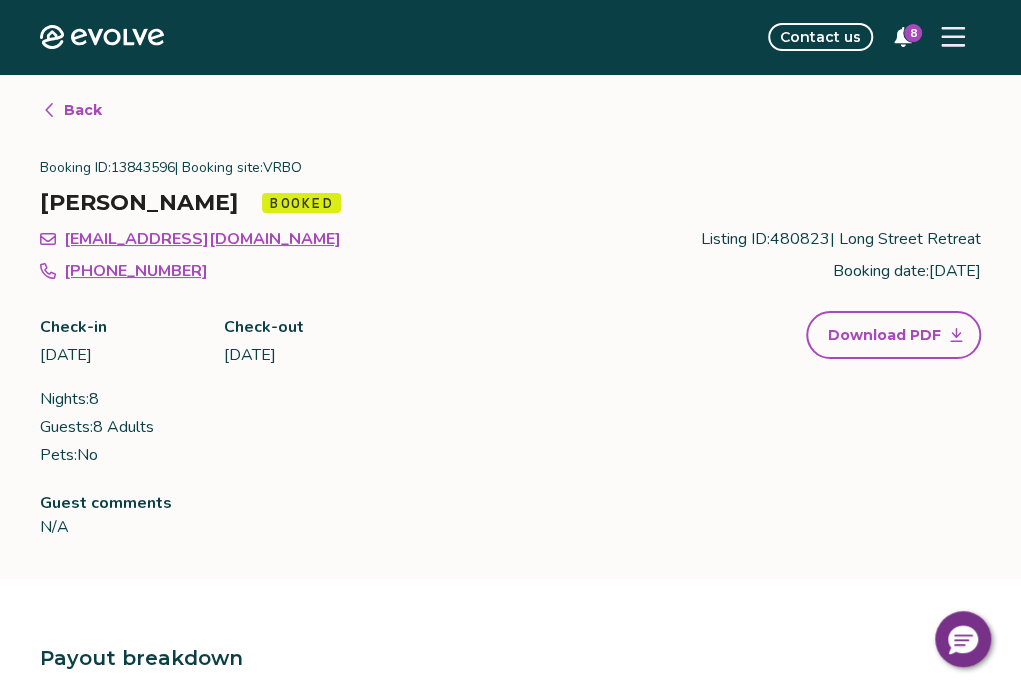 click on "Back" at bounding box center [83, 110] 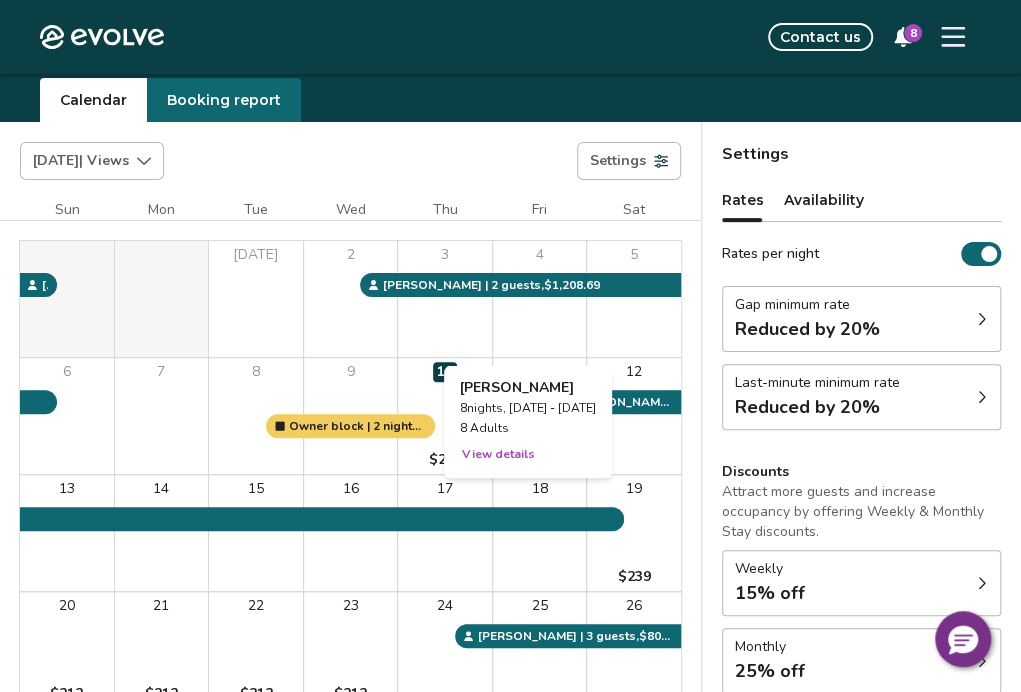 scroll, scrollTop: 151, scrollLeft: 0, axis: vertical 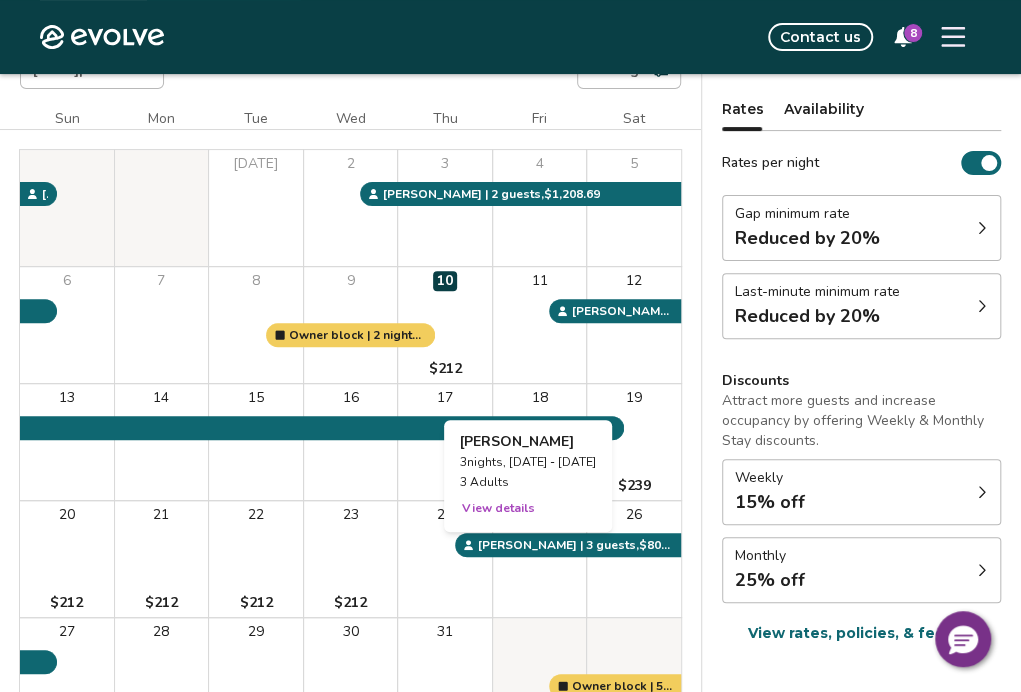 click on "25" at bounding box center [540, 559] 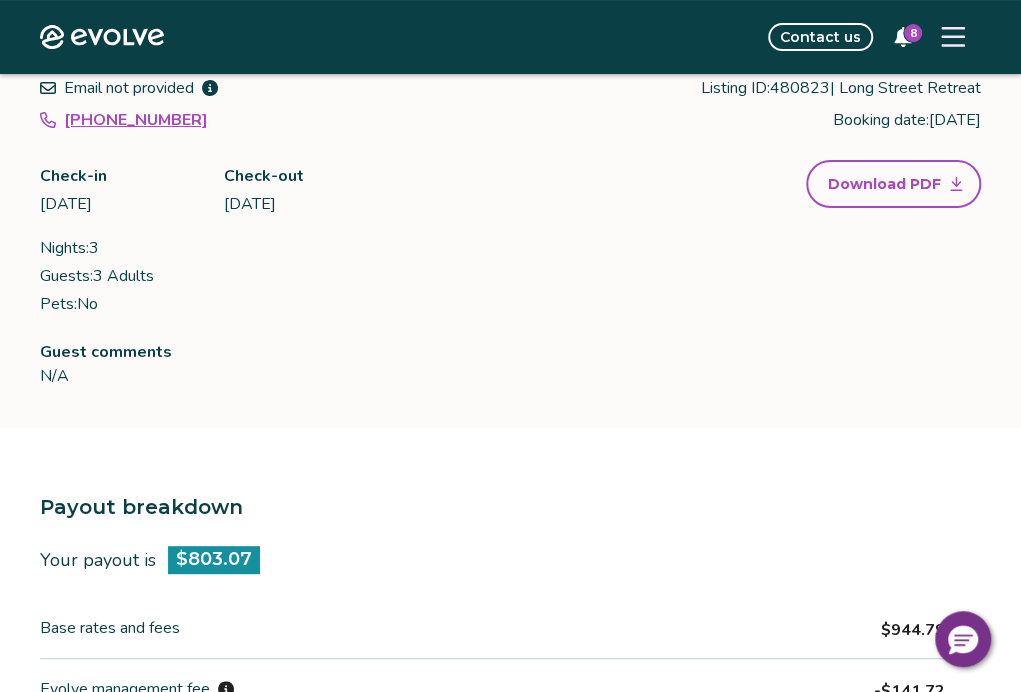 scroll, scrollTop: 0, scrollLeft: 0, axis: both 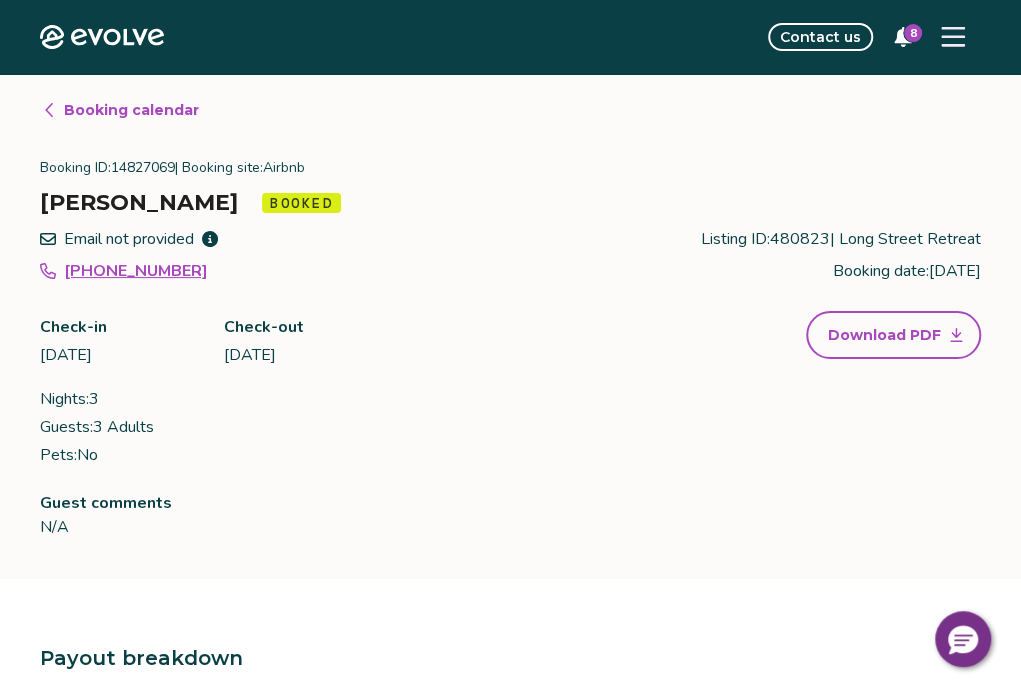 click on "Booking calendar" at bounding box center (131, 110) 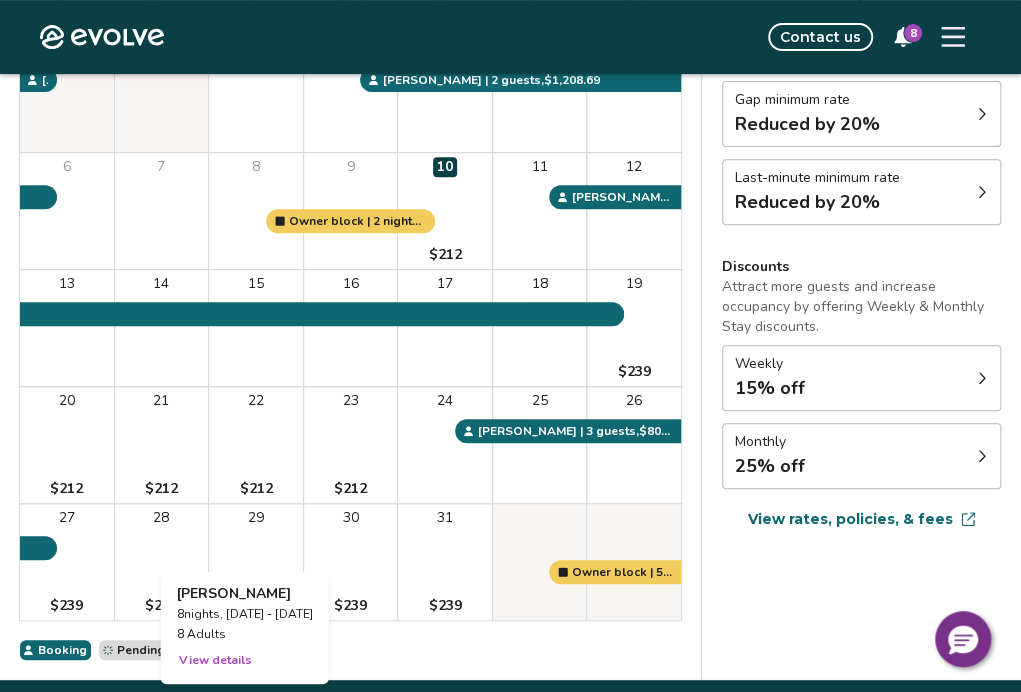 scroll, scrollTop: 0, scrollLeft: 0, axis: both 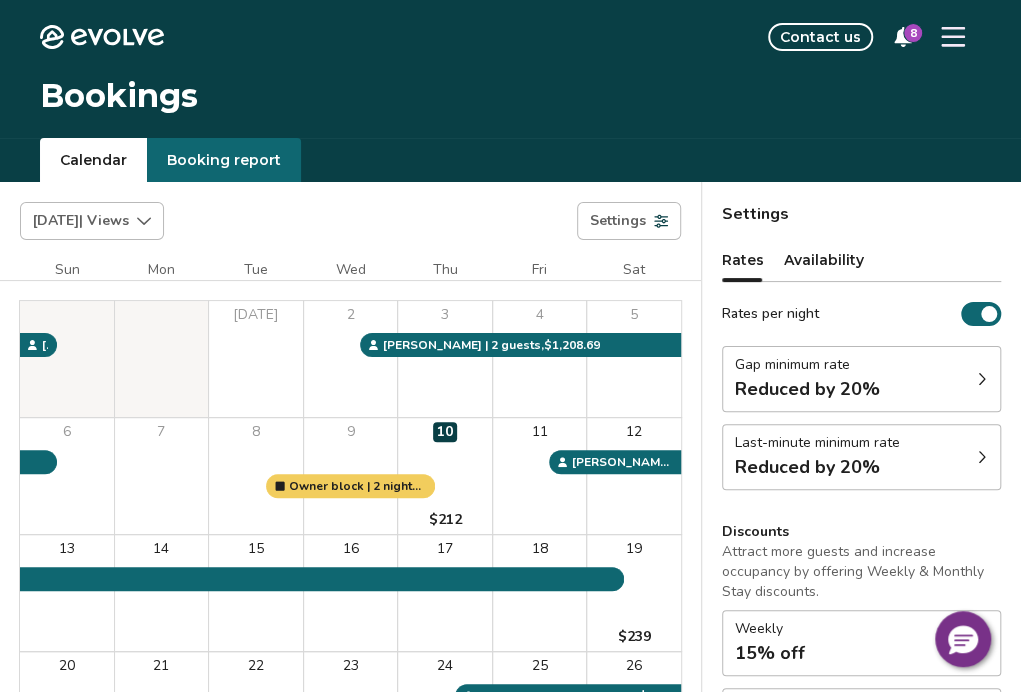 click 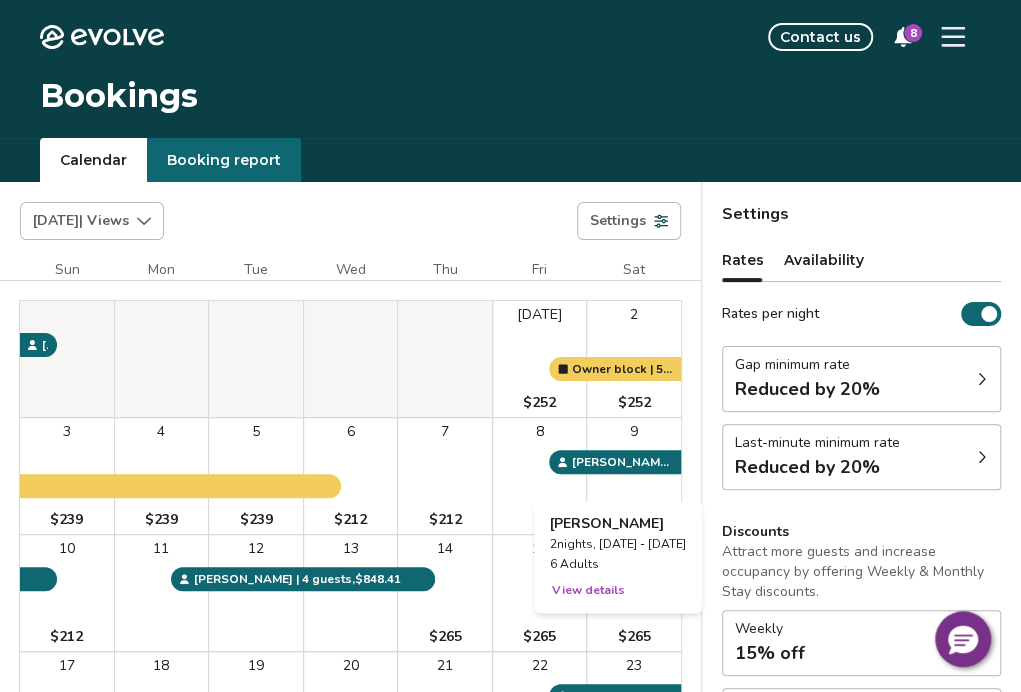 click on "9" at bounding box center (634, 476) 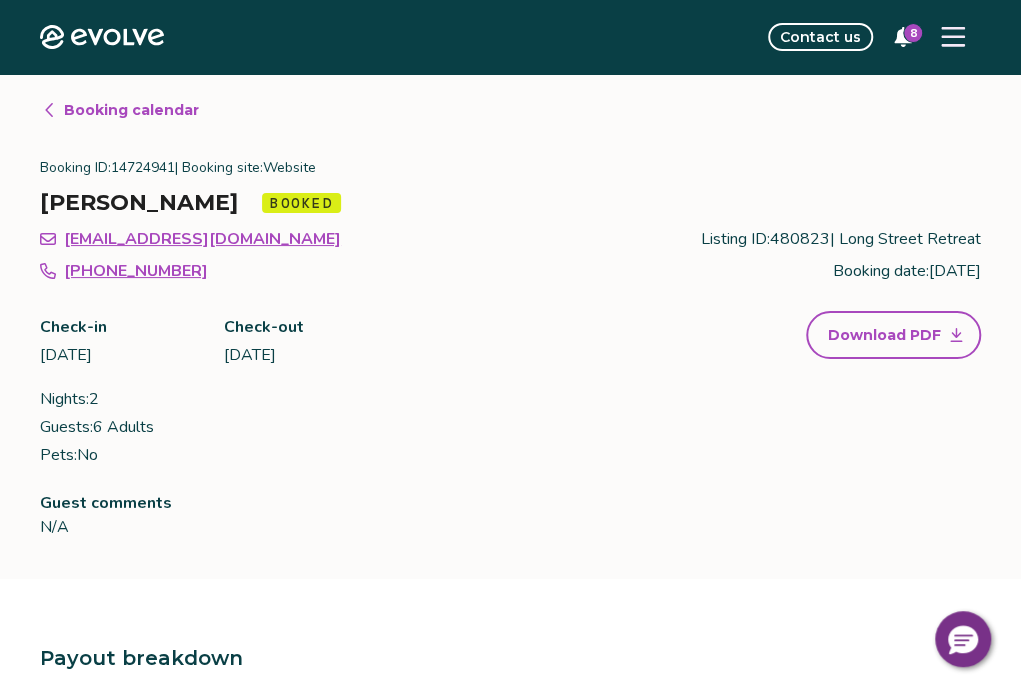 click on "Booking calendar" at bounding box center (131, 110) 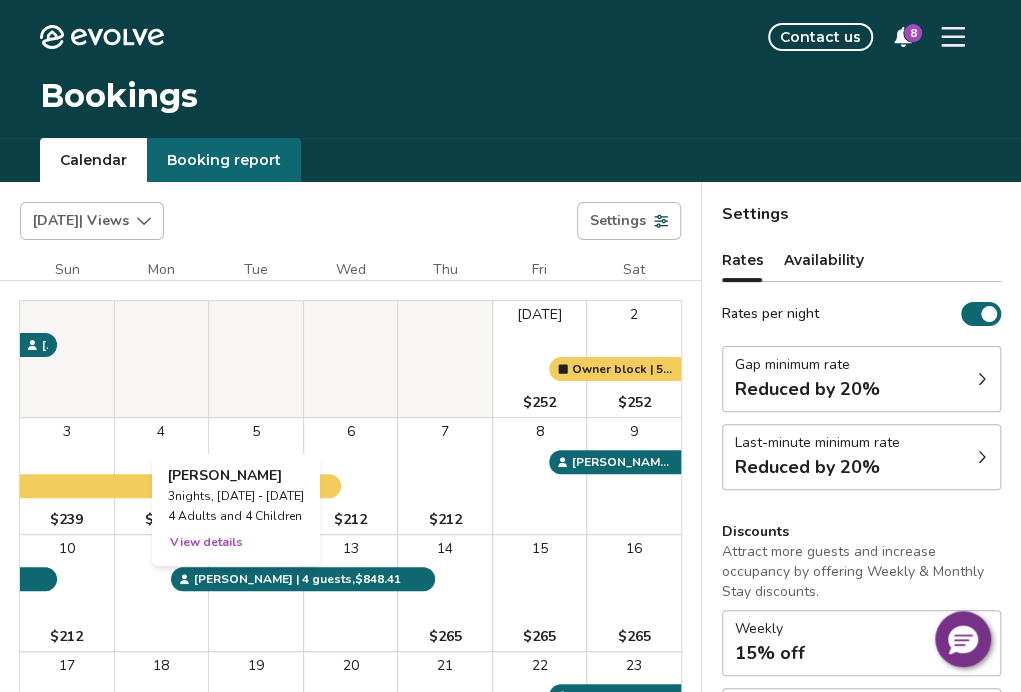 click on "12" at bounding box center (256, 593) 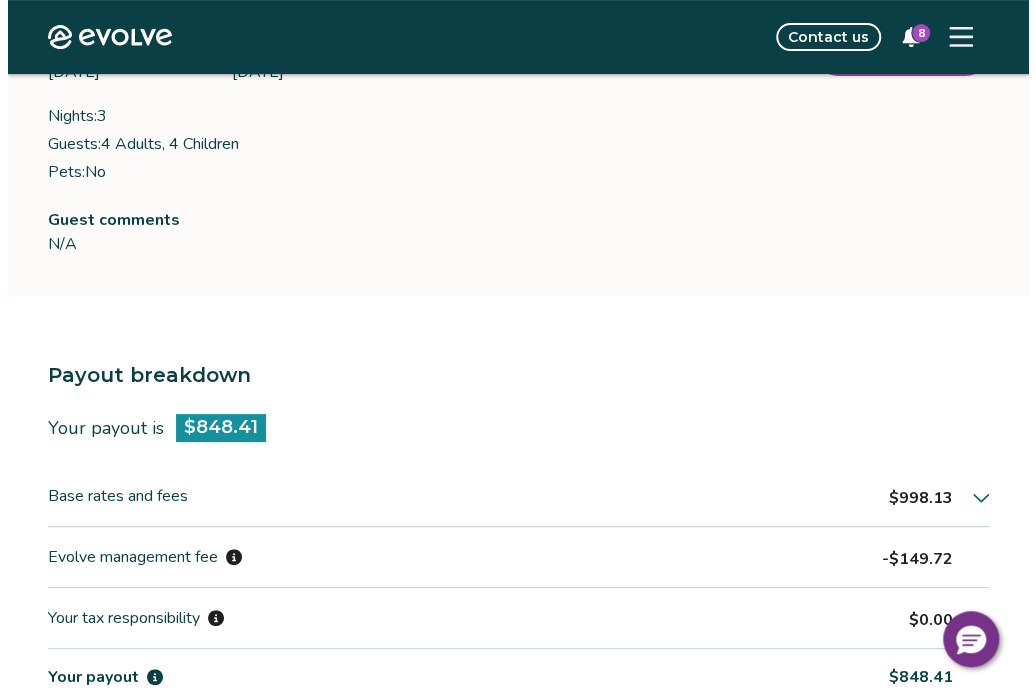 scroll, scrollTop: 0, scrollLeft: 0, axis: both 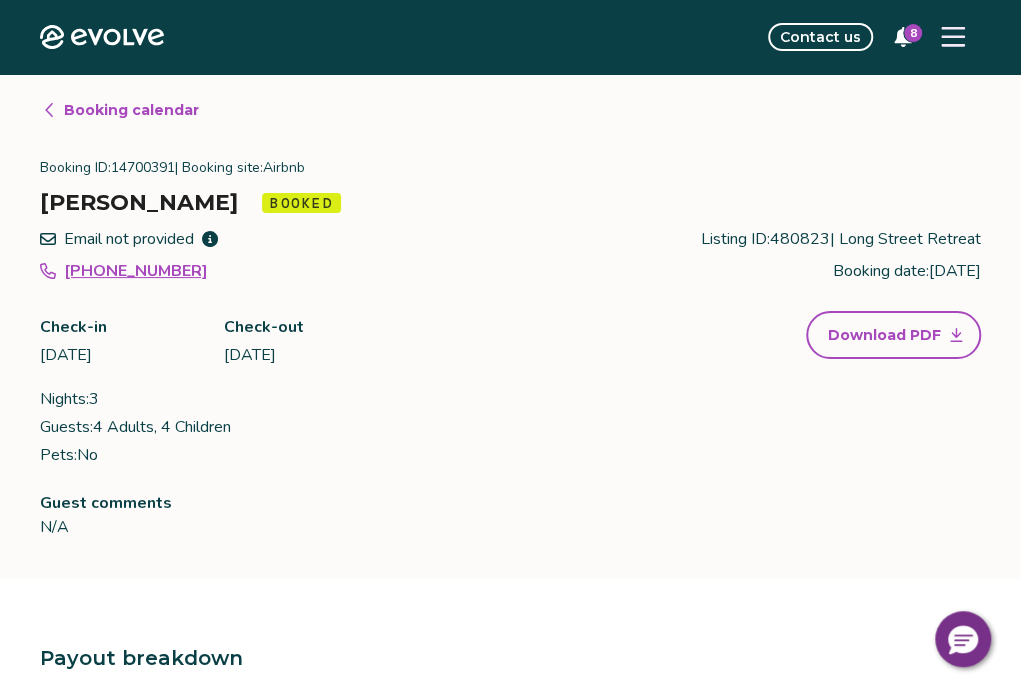 click on "Booking calendar" at bounding box center (120, 110) 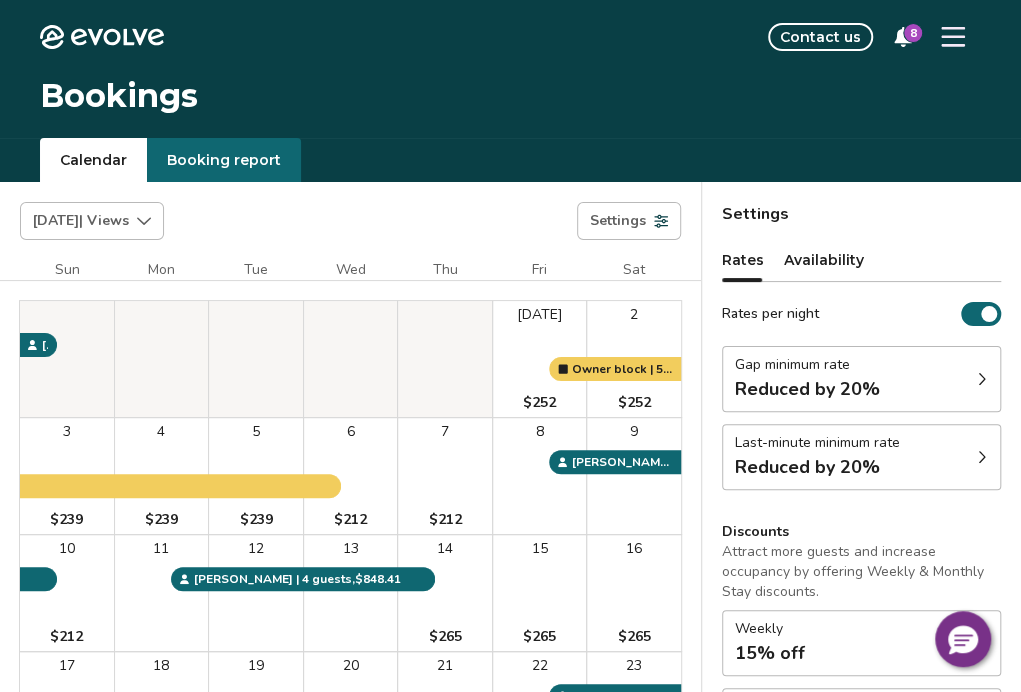 click 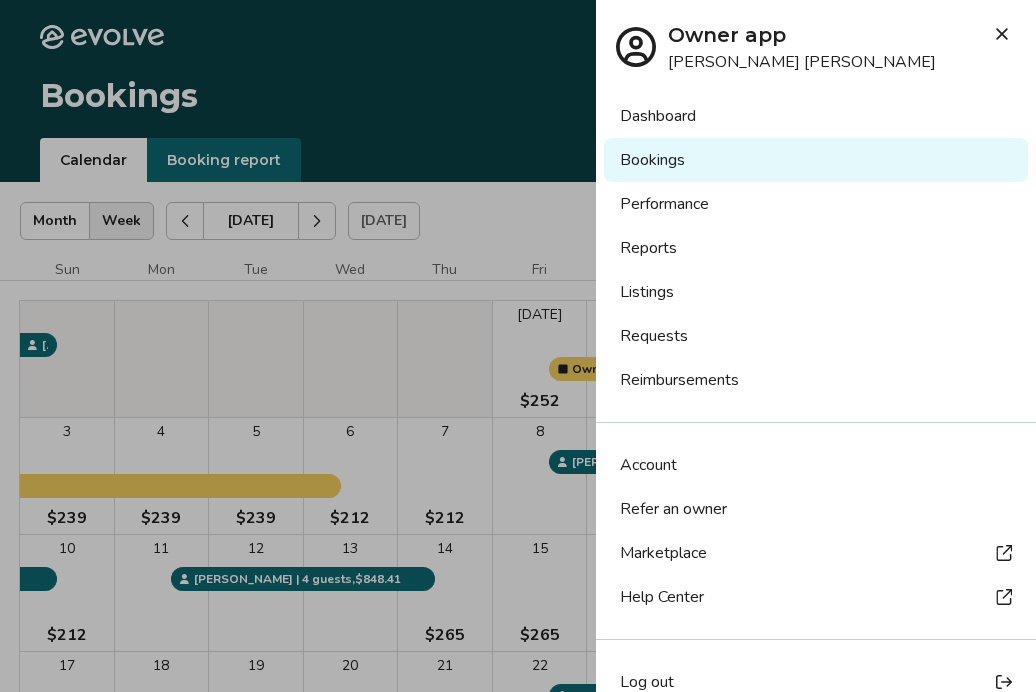 click on "Reports" at bounding box center [816, 248] 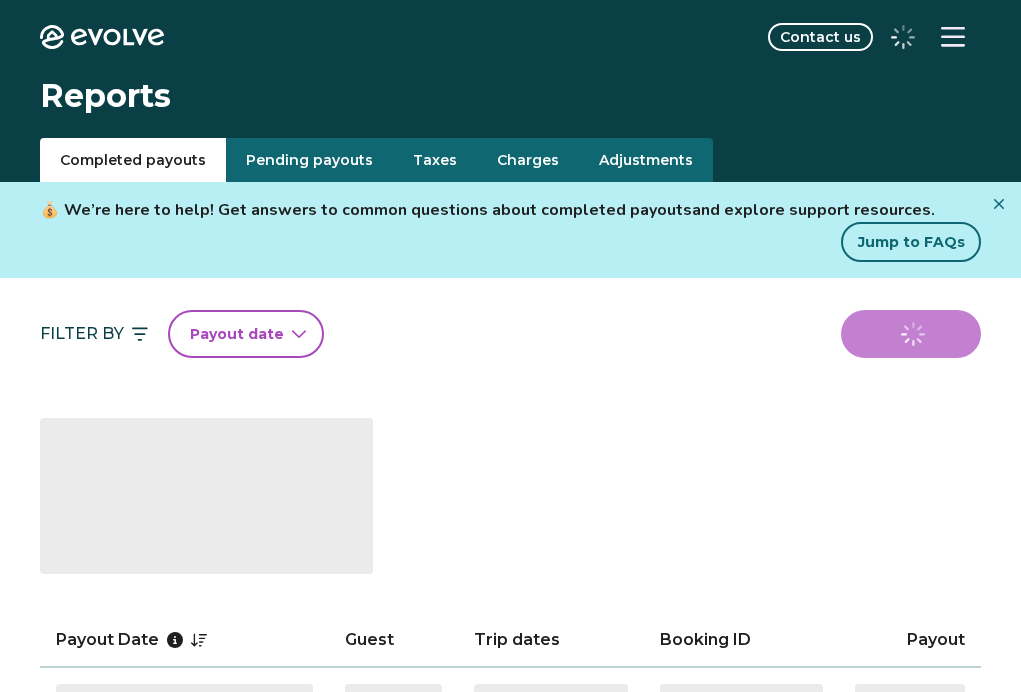 scroll, scrollTop: 0, scrollLeft: 0, axis: both 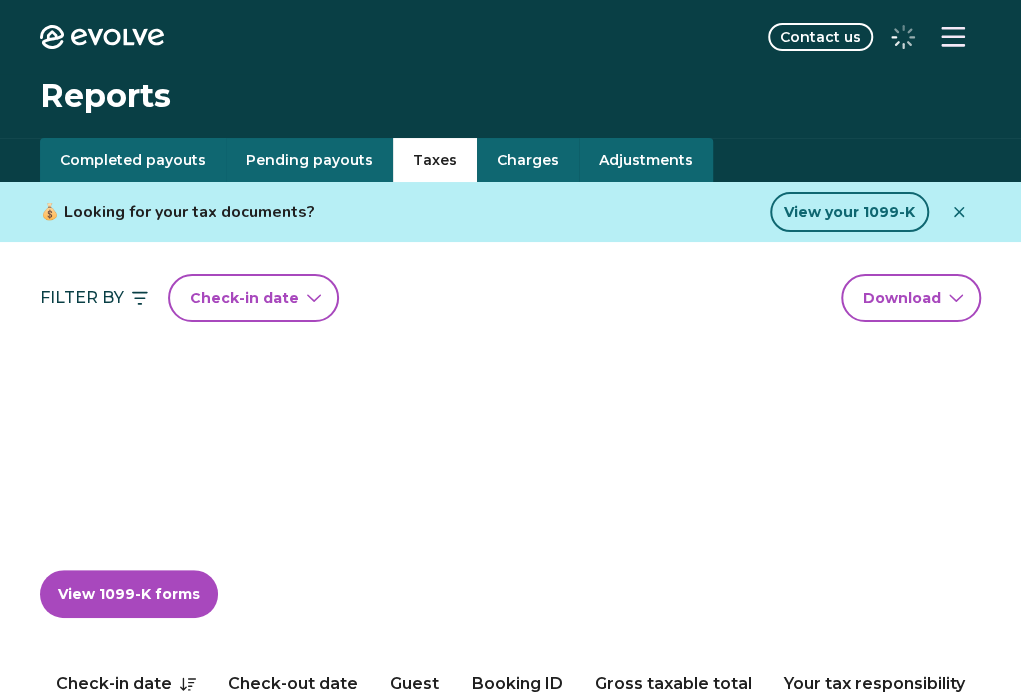 click on "Taxes" at bounding box center [435, 160] 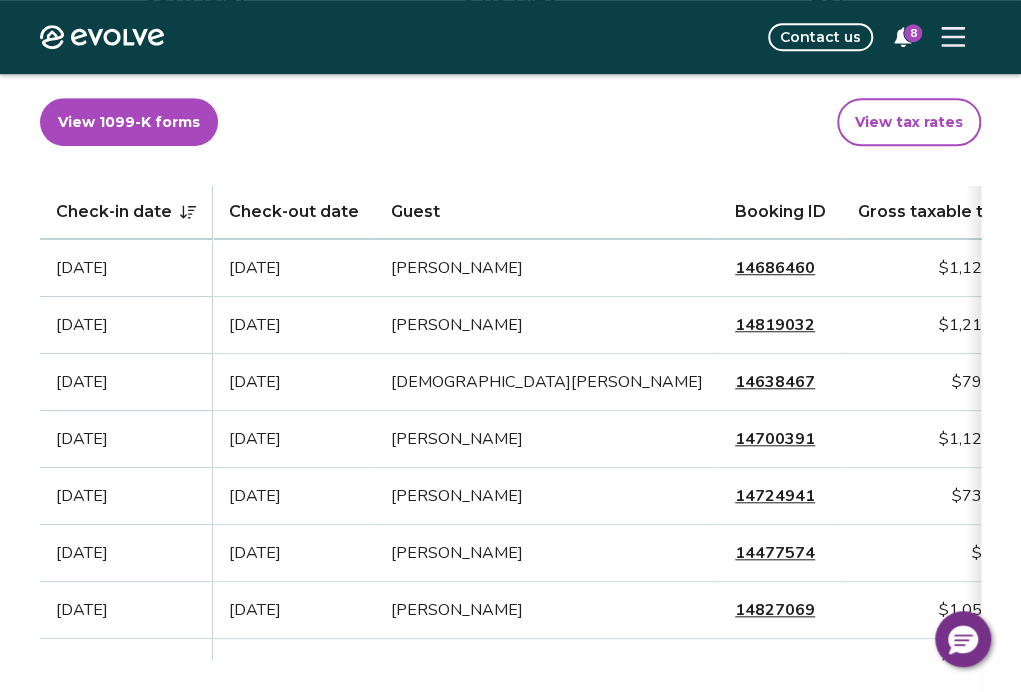 scroll, scrollTop: 443, scrollLeft: 0, axis: vertical 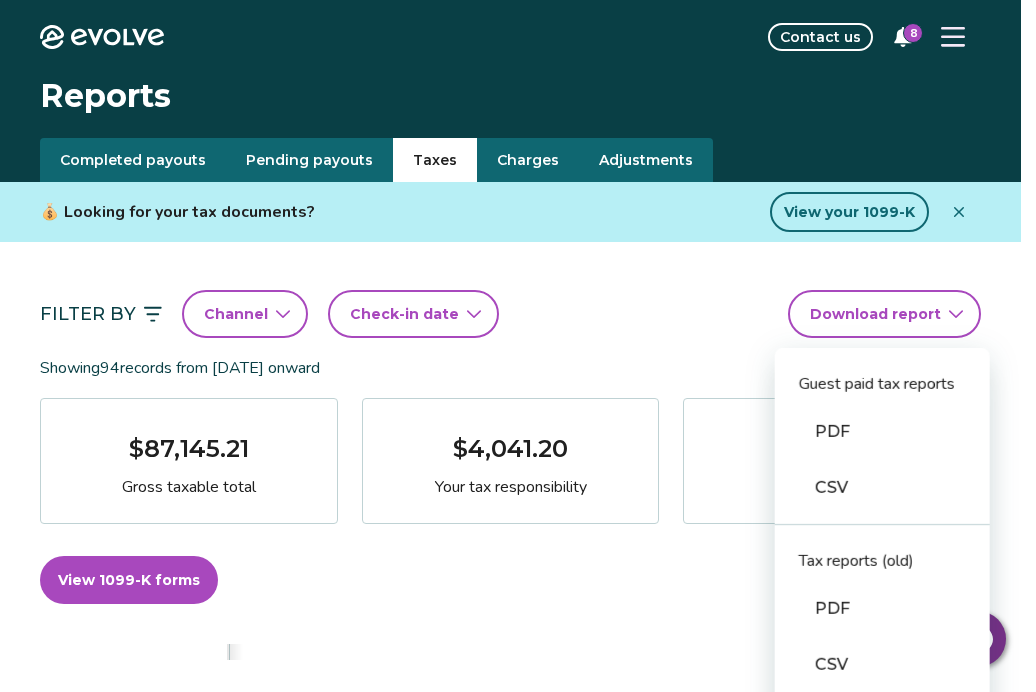 click on "Evolve Contact us 8 Reports Completed payouts Pending payouts Taxes Charges Adjustments 💰 Looking for your tax documents? View your 1099-K Filter By  Channel Check-in date Download   report Guest paid tax reports PDF CSV Tax reports (old) PDF CSV Financial reporting guide PDF Showing  94  records    from May 1st, 2020 onward $87,145.21 Gross taxable total $4,041.20 Your tax responsibility 281 Total nights View 1099-K forms View tax rates Check-in date Check-out date Guest Booking ID Gross taxable total Your tax responsibility Sep 4, 2025 Sep 7, 2025 Gusty Minyard 14686460 $1,122.00 $0.00 Aug 29, 2025 Sep 1, 2025 Quintin Mecke 14819032 $1,214.60 $121.46 Aug 22, 2025 Aug 24, 2025 Ariana Shadan 14638467 $791.00 $79.10 Aug 11, 2025 Aug 14, 2025 Maia Bauman 14700391 $1,122.00 $0.00 Aug 8, 2025 Aug 10, 2025 Kelli Beynon 14724941 $730.00 $73.00 Jul 26, 2025 Aug 1, 2025 Robinson Cecil 14477574 $0.00 $0.00 Jul 24, 2025 Jul 27, 2025 Taylor Ashley 14827069 $1,051.01 $0.00 Jul 11, 2025 Jul 19, 2025 joanne farrell 1 2" at bounding box center (518, 1578) 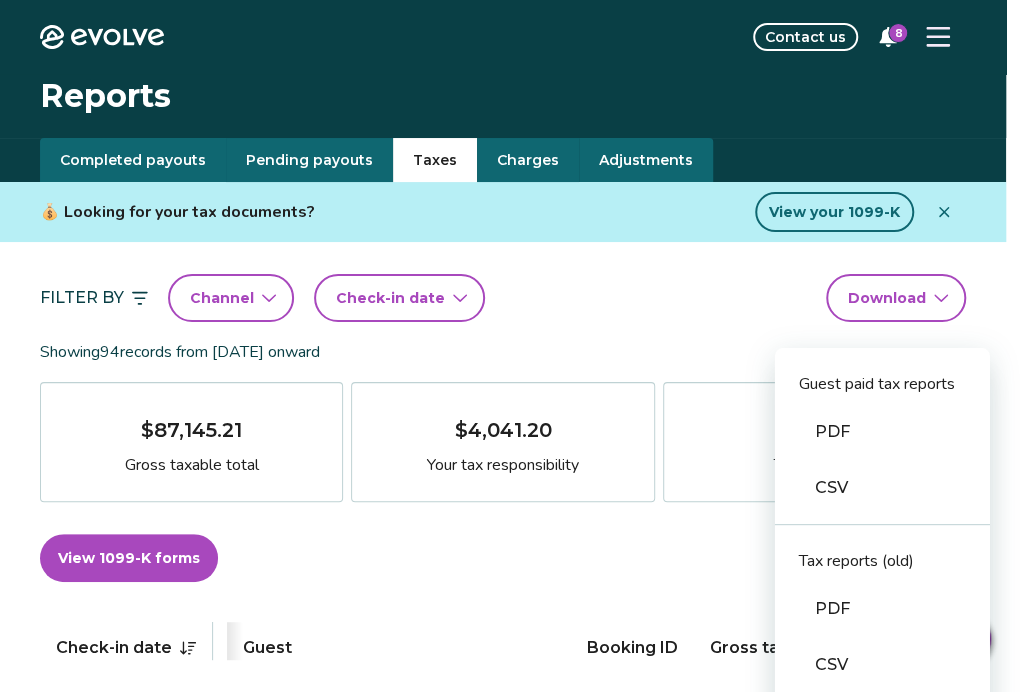 scroll, scrollTop: 0, scrollLeft: 133, axis: horizontal 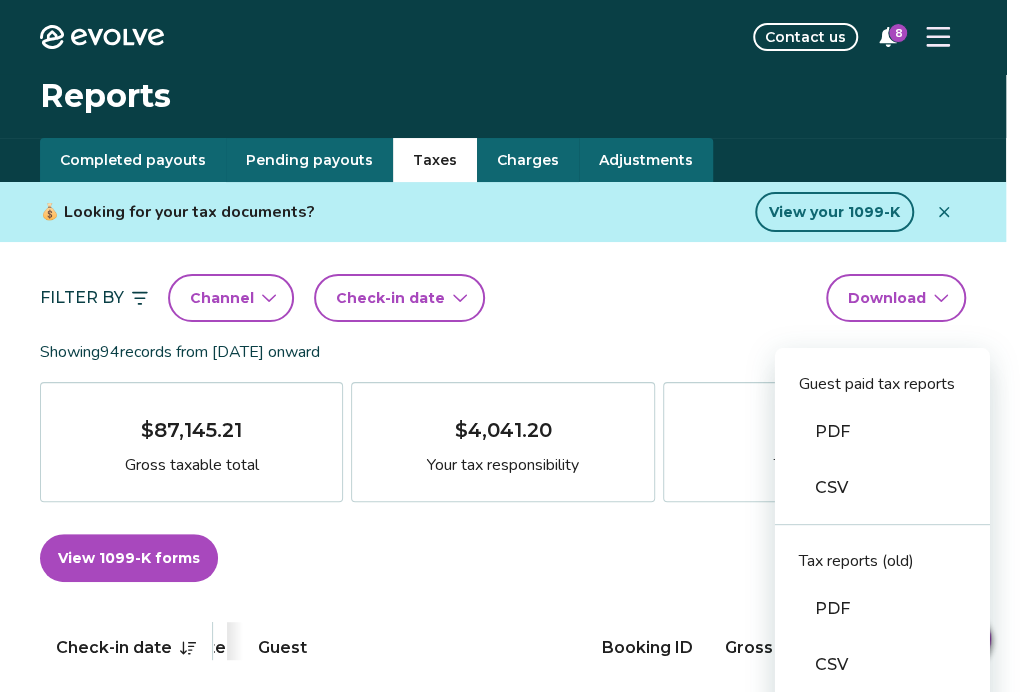 click on "Evolve Contact us 8 Reports Completed payouts Pending payouts Taxes Charges Adjustments 💰 Looking for your tax documents? View your 1099-K Filter By  Channel Check-in date Download   report Guest paid tax reports PDF CSV Tax reports (old) PDF CSV Financial reporting guide PDF Showing  94  records    from May 1st, 2020 onward $87,145.21 Gross taxable total $4,041.20 Your tax responsibility 281 Total nights View 1099-K forms View tax rates Check-in date Check-out date Guest Booking ID Gross taxable total Your tax responsibility Sep 4, 2025 Sep 7, 2025 Gusty Minyard 14686460 $1,122.00 $0.00 Aug 29, 2025 Sep 1, 2025 Quintin Mecke 14819032 $1,214.60 $121.46 Aug 22, 2025 Aug 24, 2025 Ariana Shadan 14638467 $791.00 $79.10 Aug 11, 2025 Aug 14, 2025 Maia Bauman 14700391 $1,122.00 $0.00 Aug 8, 2025 Aug 10, 2025 Kelli Beynon 14724941 $730.00 $73.00 Jul 26, 2025 Aug 1, 2025 Robinson Cecil 14477574 $0.00 $0.00 Jul 24, 2025 Jul 27, 2025 Taylor Ashley 14827069 $1,051.01 $0.00 Jul 11, 2025 Jul 19, 2025 joanne farrell 1 2" at bounding box center [510, 1551] 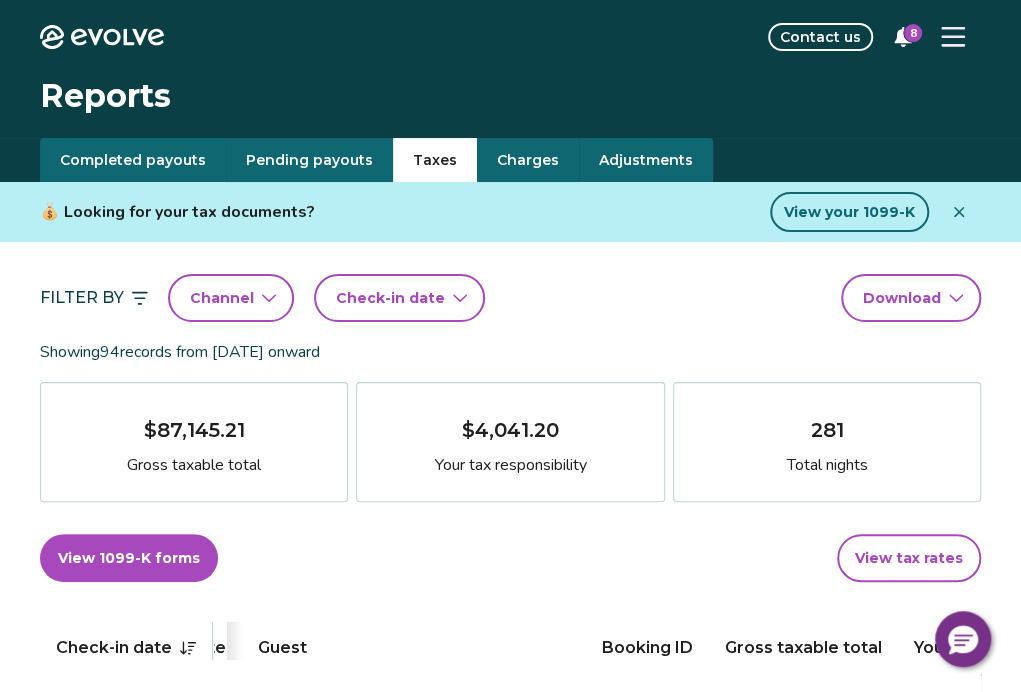 click on "Check-in date" at bounding box center [390, 298] 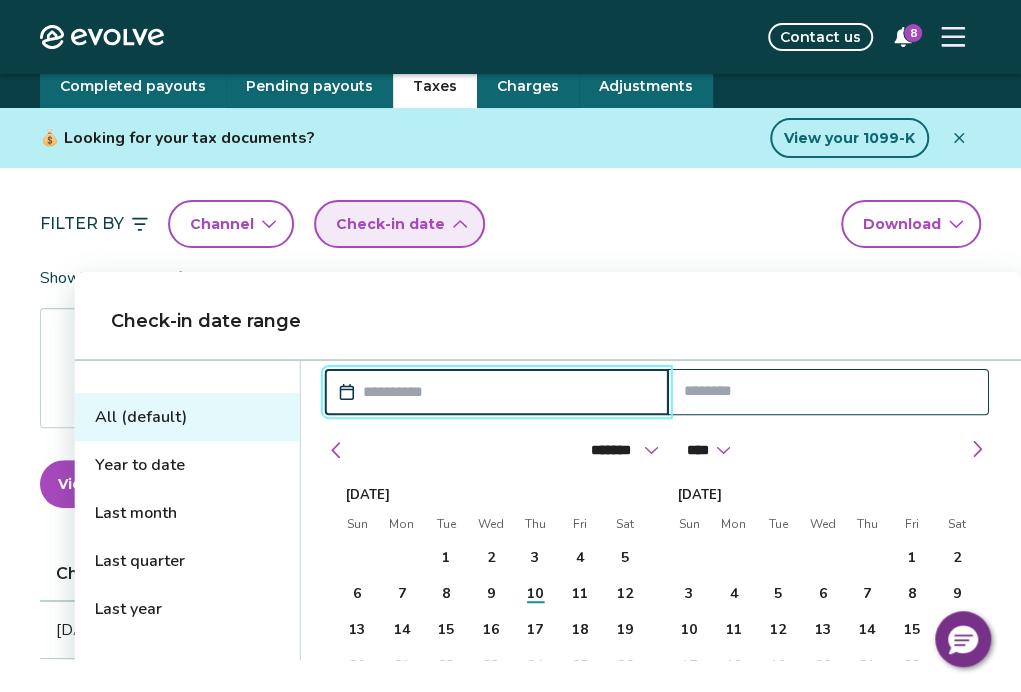 scroll, scrollTop: 77, scrollLeft: 0, axis: vertical 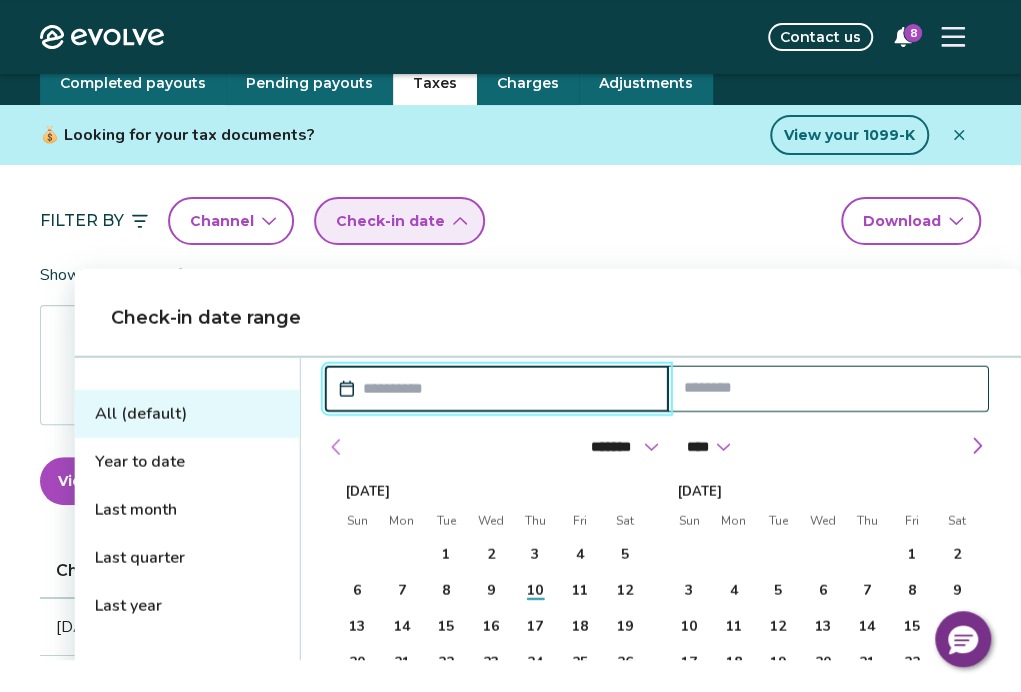 click at bounding box center [337, 447] 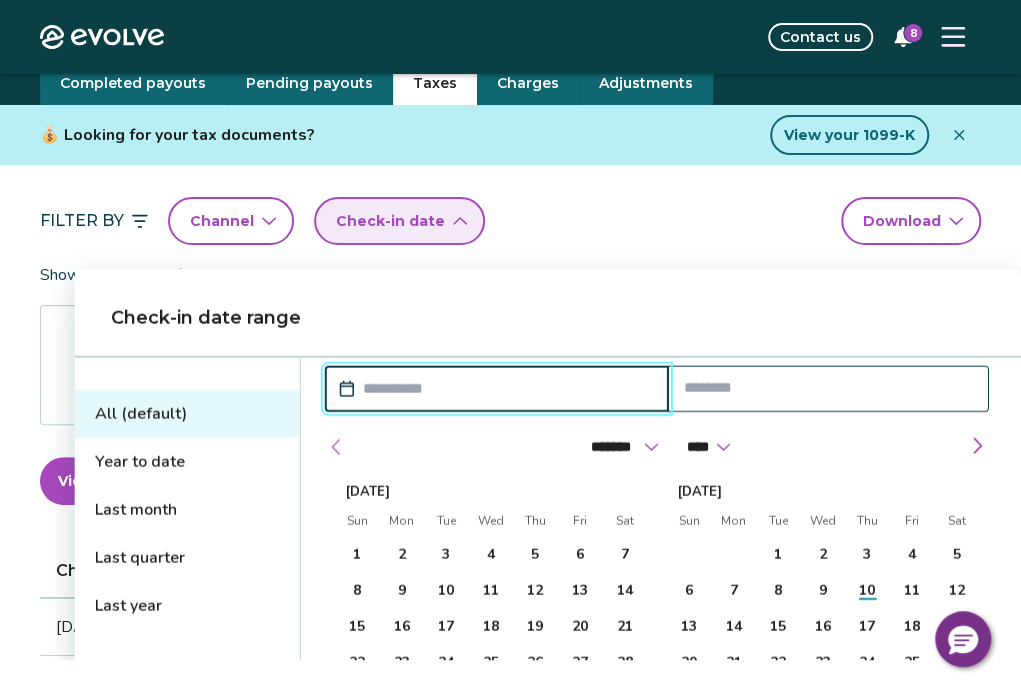 click at bounding box center [337, 447] 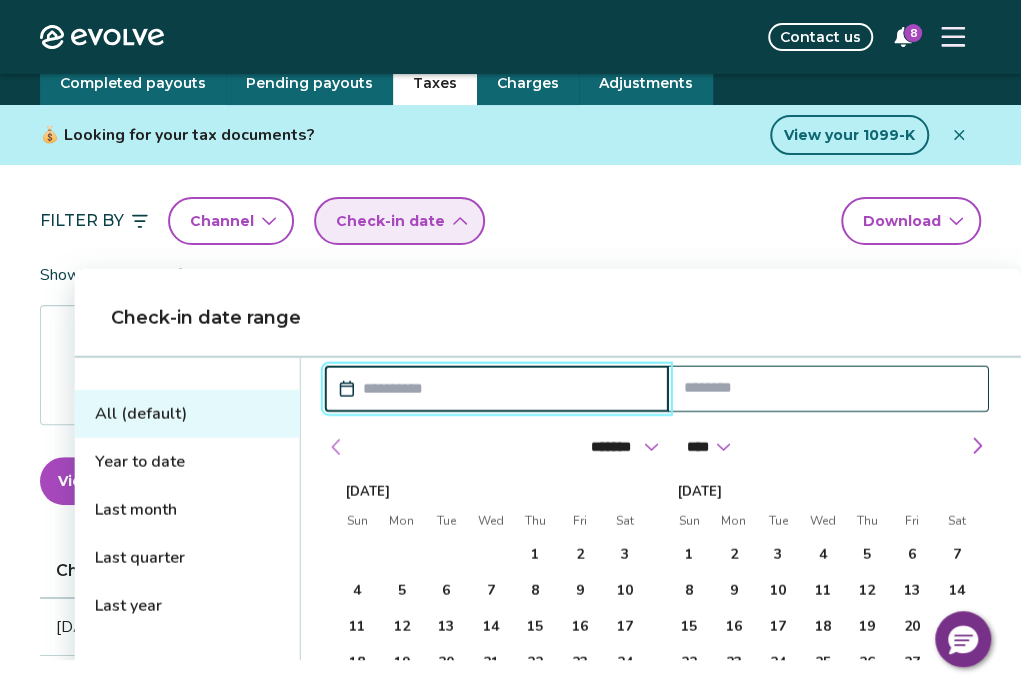 click at bounding box center [337, 447] 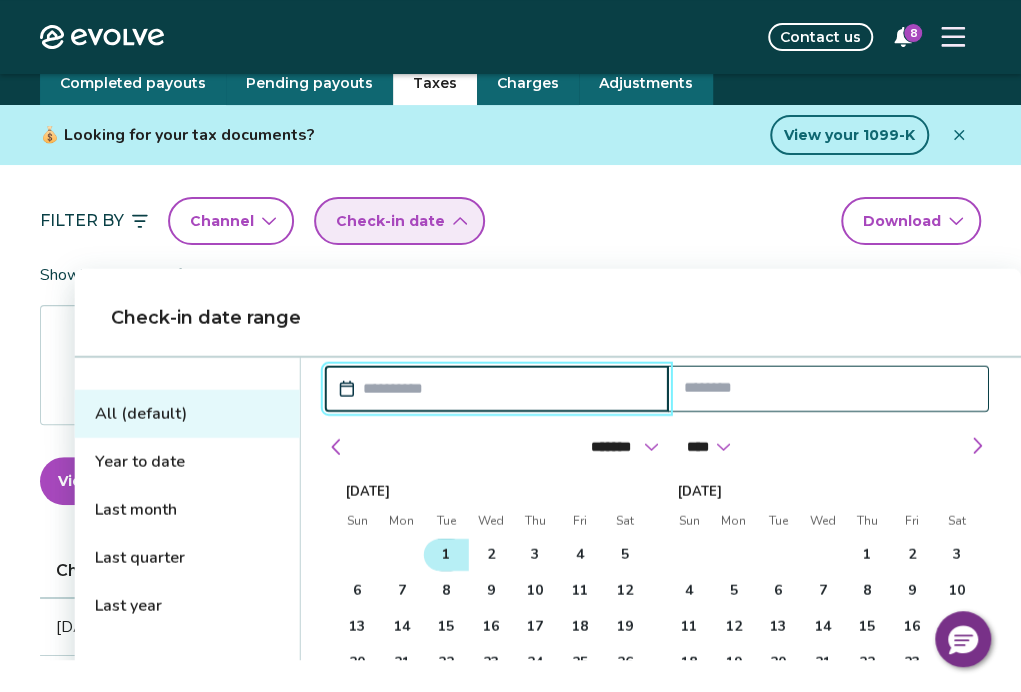 click on "1" at bounding box center [446, 555] 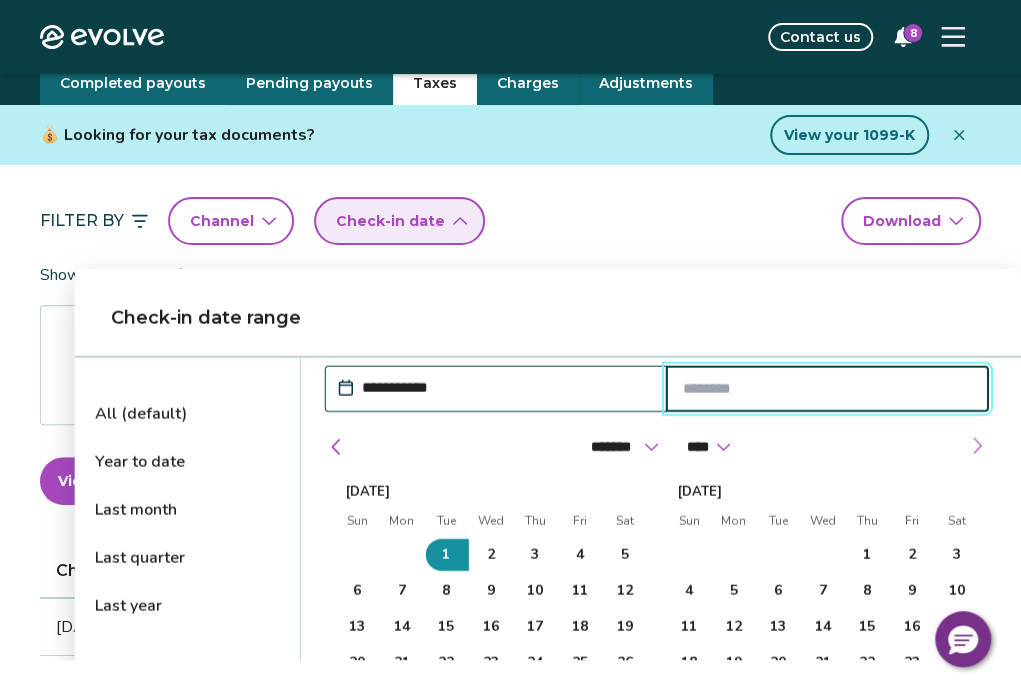 click at bounding box center [977, 446] 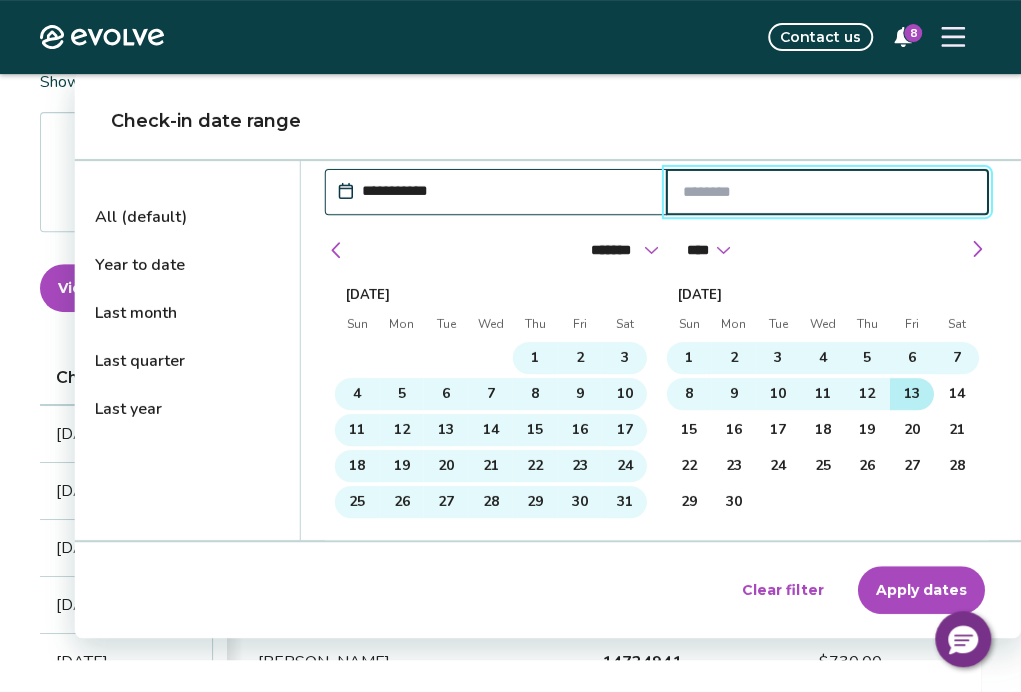 scroll, scrollTop: 276, scrollLeft: 0, axis: vertical 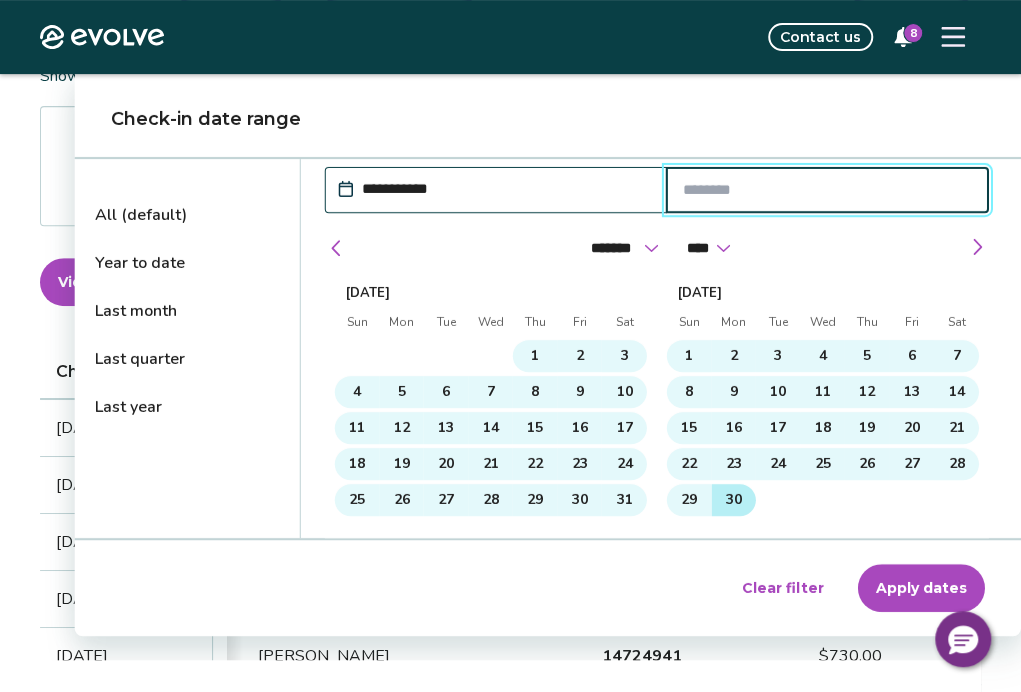 click on "30" at bounding box center [733, 500] 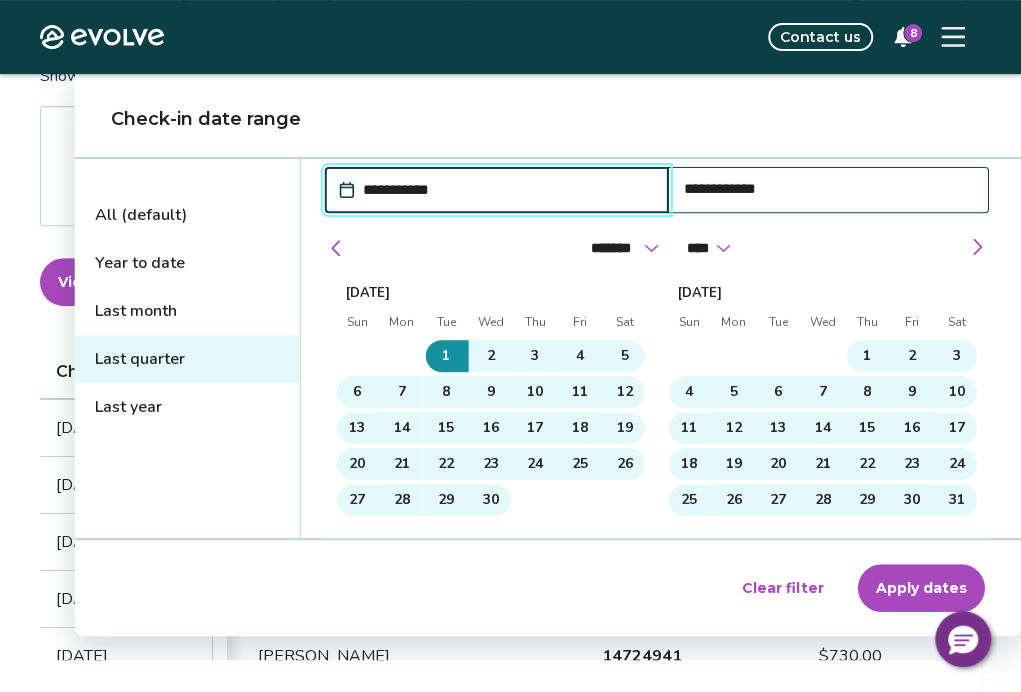 click on "Apply dates" at bounding box center [921, 588] 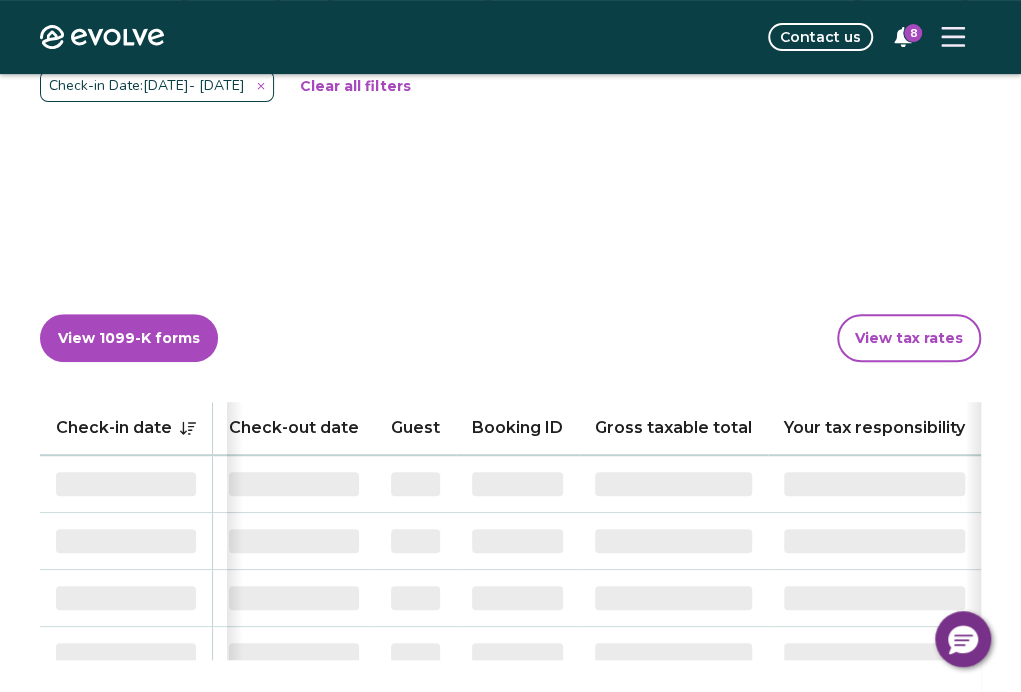 scroll, scrollTop: 0, scrollLeft: 84, axis: horizontal 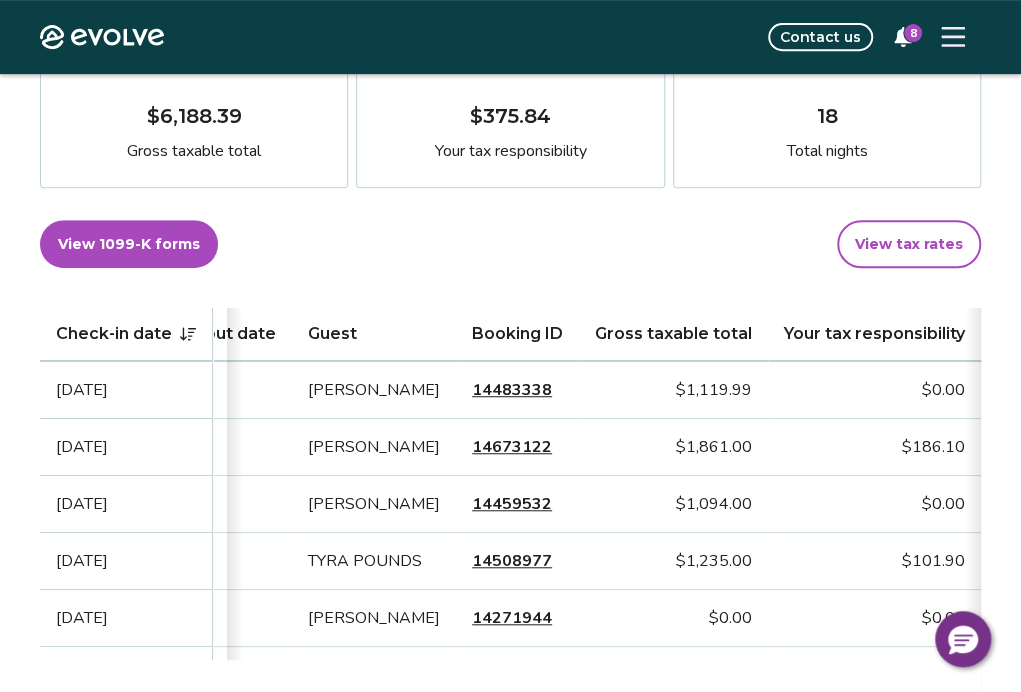 click on "View tax rates" at bounding box center [909, 244] 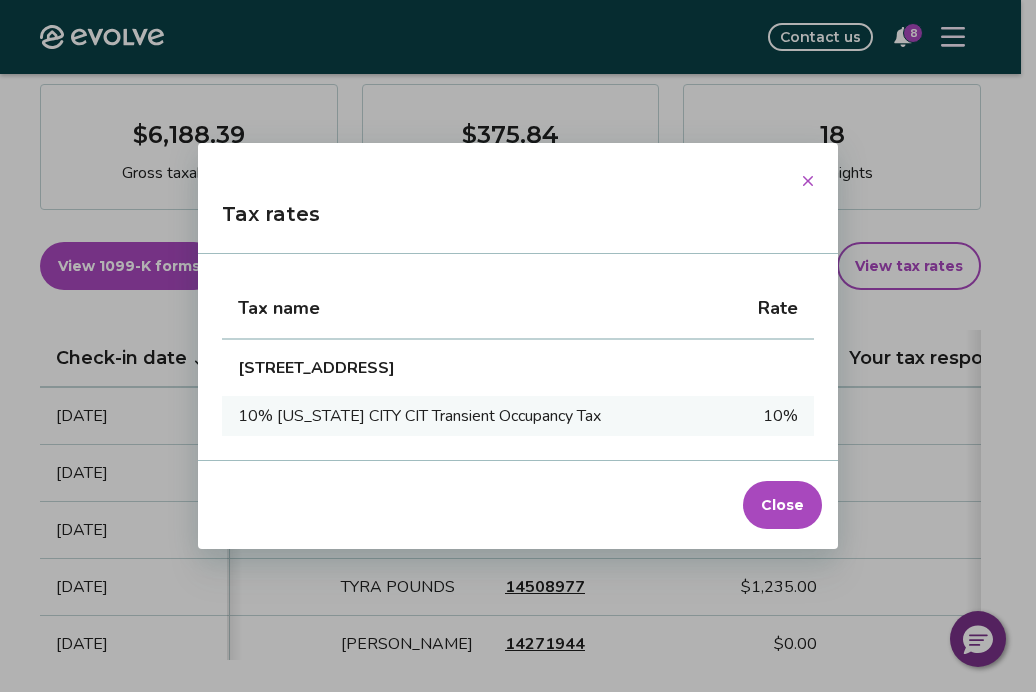 click on "Close" at bounding box center [782, 505] 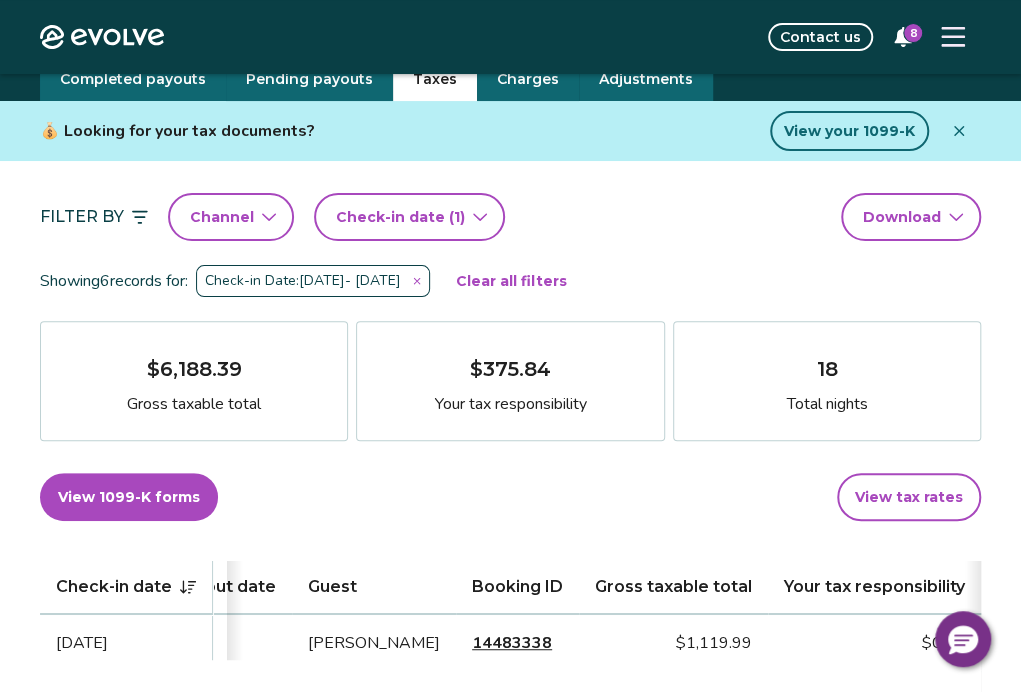 scroll, scrollTop: 80, scrollLeft: 0, axis: vertical 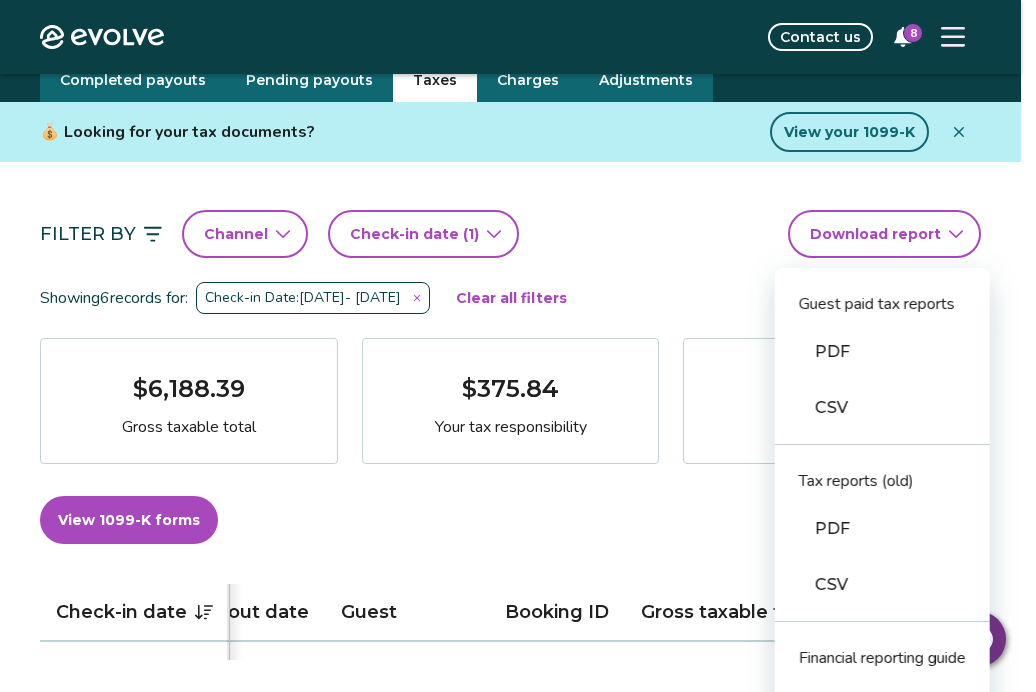 click on "Evolve Contact us 8 Reports Completed payouts Pending payouts Taxes Charges Adjustments 💰 Looking for your tax documents? View your 1099-K Filter By  Channel Check-in date (1) Download   report Guest paid tax reports PDF CSV Tax reports (old) PDF CSV Financial reporting guide PDF Showing  6  records   for: Check-in Date:  Apr 1, 2025  -   Jun 30, 2025 Clear all filters $6,188.39 Gross taxable total $375.84 Your tax responsibility 18 Total nights View 1099-K forms View tax rates Check-in date Check-out date Guest Booking ID Gross taxable total Your tax responsibility Jun 26, 2025 Jun 29, 2025 Eli Caron 14483338 $1,119.99 $0.00 Jun 20, 2025 Jun 25, 2025 Lisa Singleton 14673122 $1,861.00 $186.10 May 21, 2025 May 24, 2025 Darin Bjork 14459532 $1,094.00 $0.00 May 15, 2025 May 18, 2025 TYRA POUNDS 14508977 $1,235.00 $101.90 May 11, 2025 May 13, 2025 Kirsten Keyser 14271944 $0.00 $0.00 May 2, 2025 May 4, 2025 melinda eckert 14254125 $878.40 $87.84 Tax FAQs How is my gross taxable total calculated? Tax resources" at bounding box center (518, 1073) 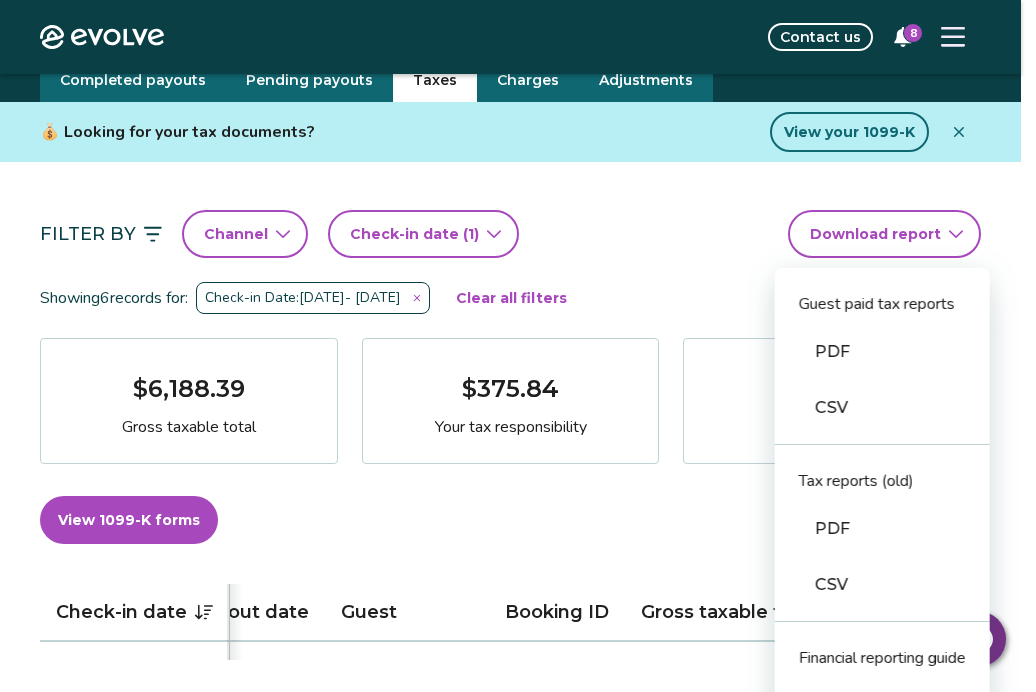 click on "CSV" at bounding box center [882, 408] 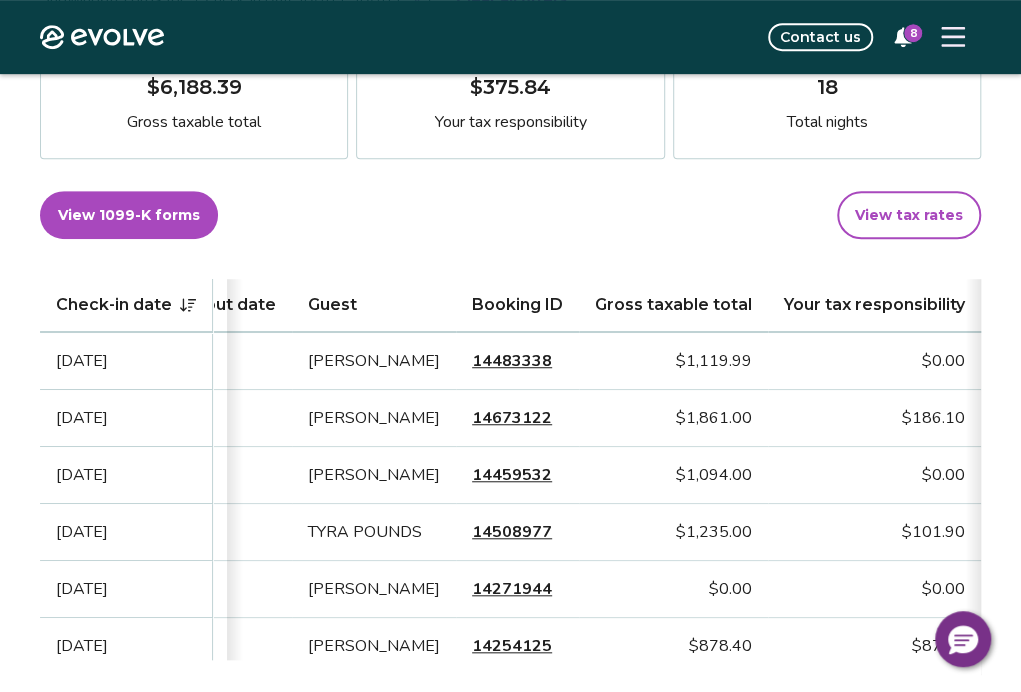 scroll, scrollTop: 368, scrollLeft: 0, axis: vertical 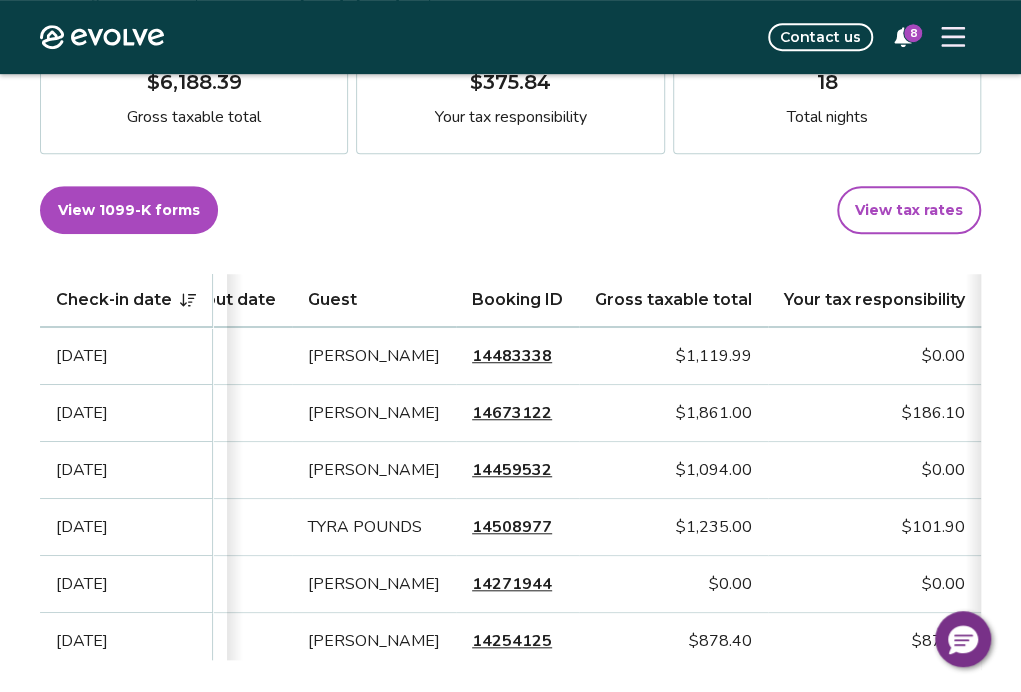 type 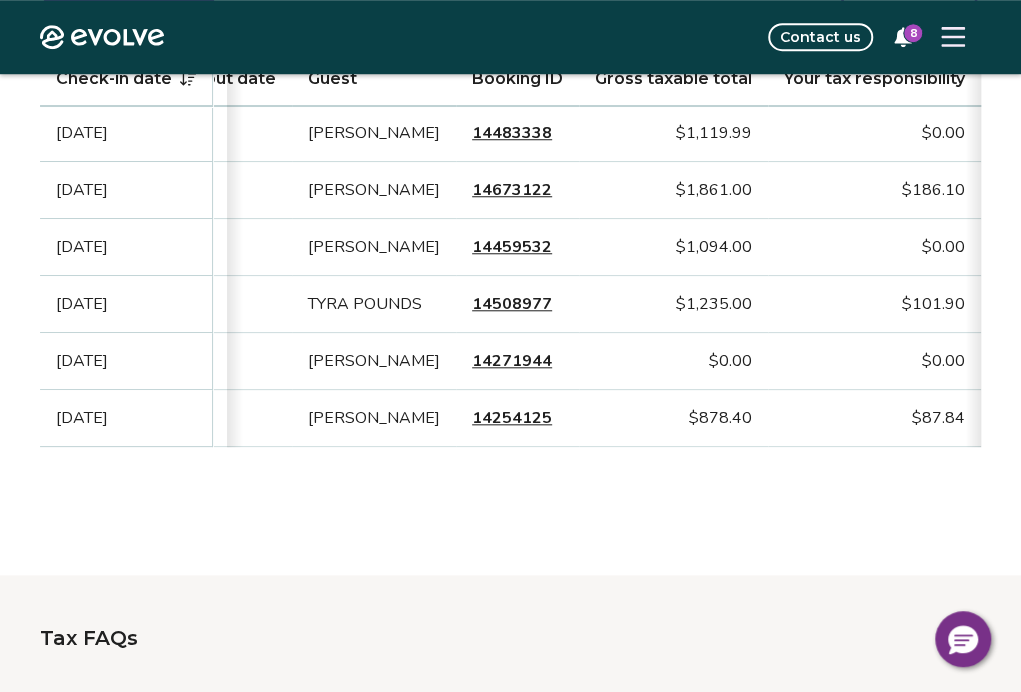 scroll, scrollTop: 592, scrollLeft: 0, axis: vertical 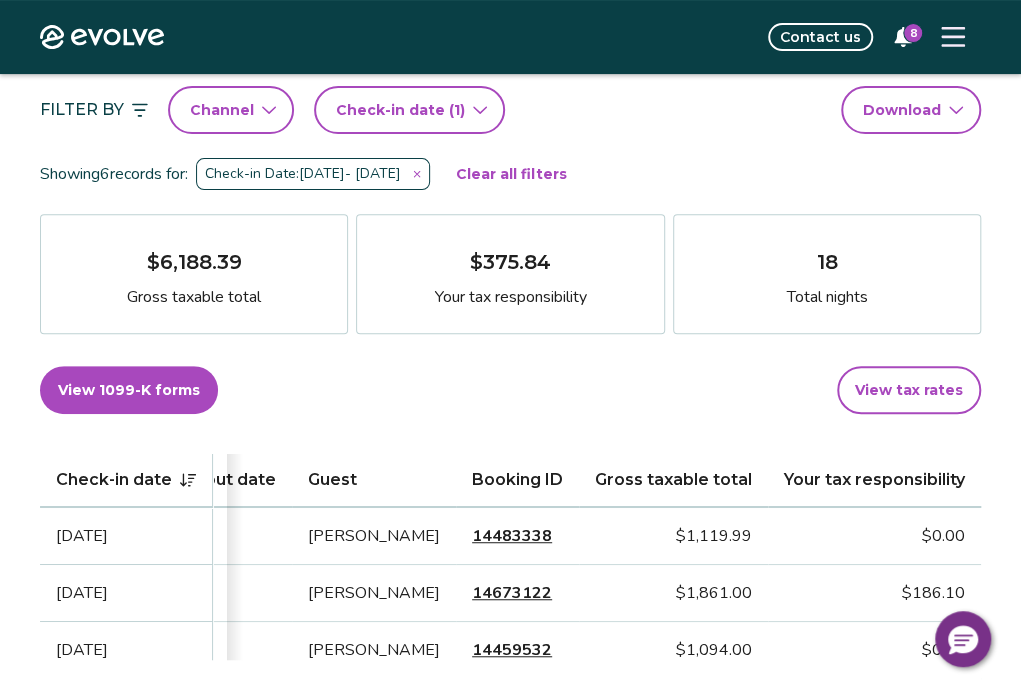 click on "Check-in date (1)" at bounding box center (409, 110) 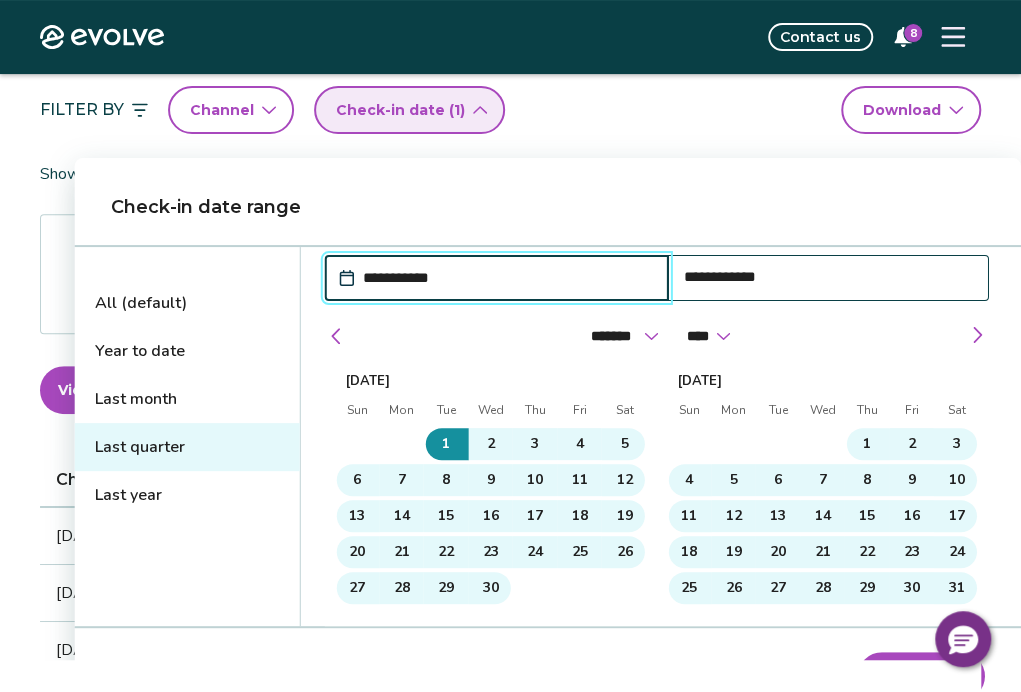 click on "**********" at bounding box center (548, 441) 